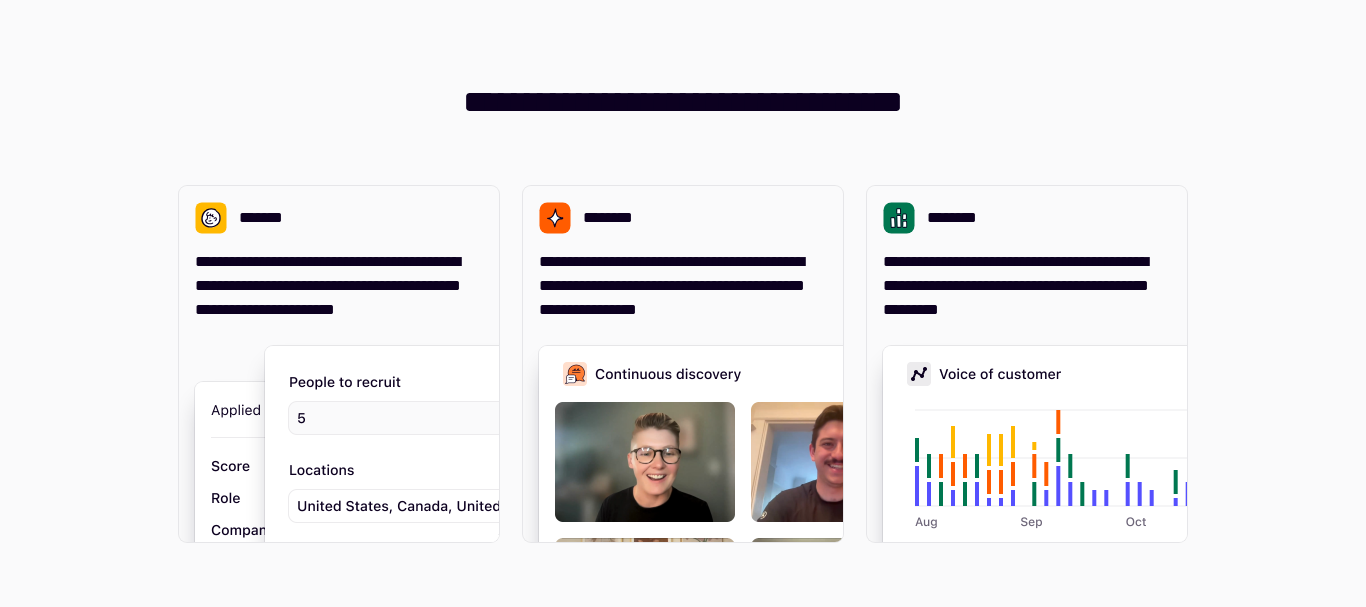 scroll, scrollTop: 0, scrollLeft: 0, axis: both 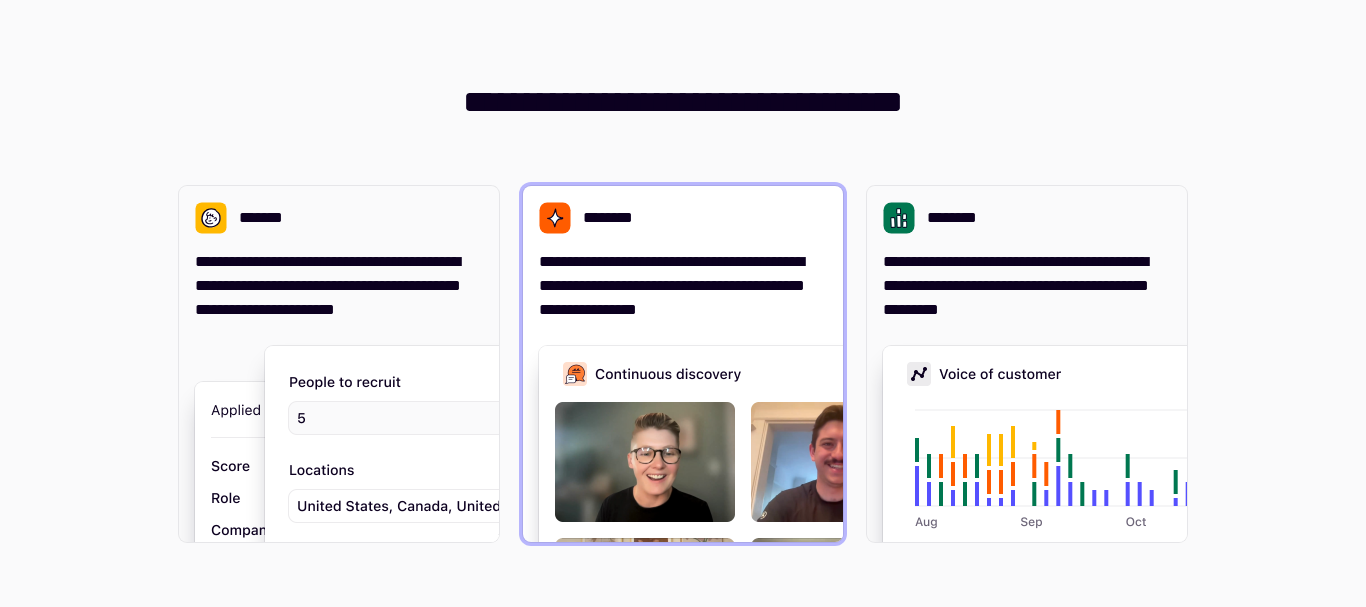 click on "**********" at bounding box center [683, 286] 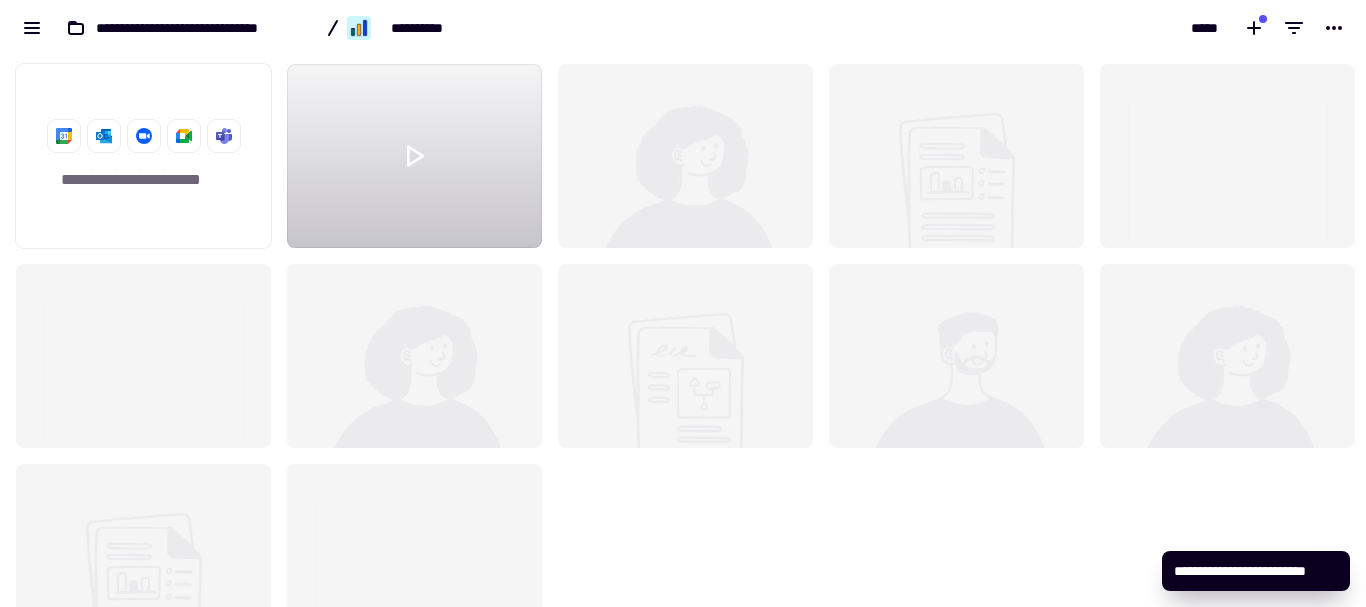 scroll, scrollTop: 16, scrollLeft: 16, axis: both 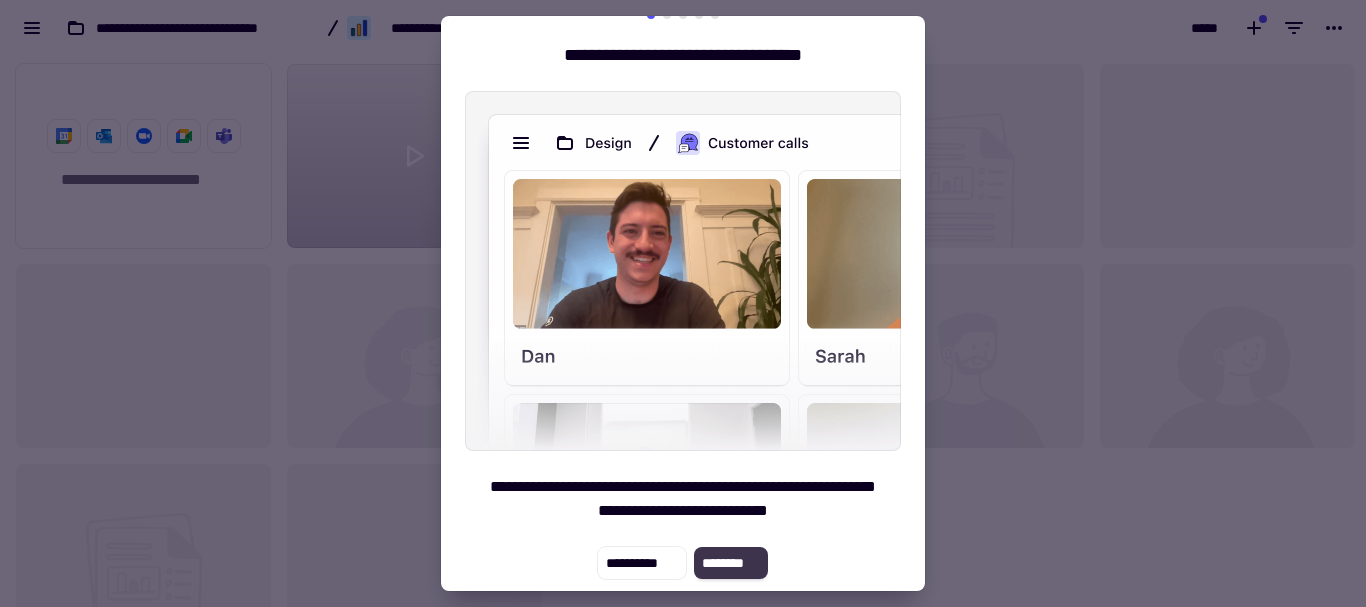 click on "********" 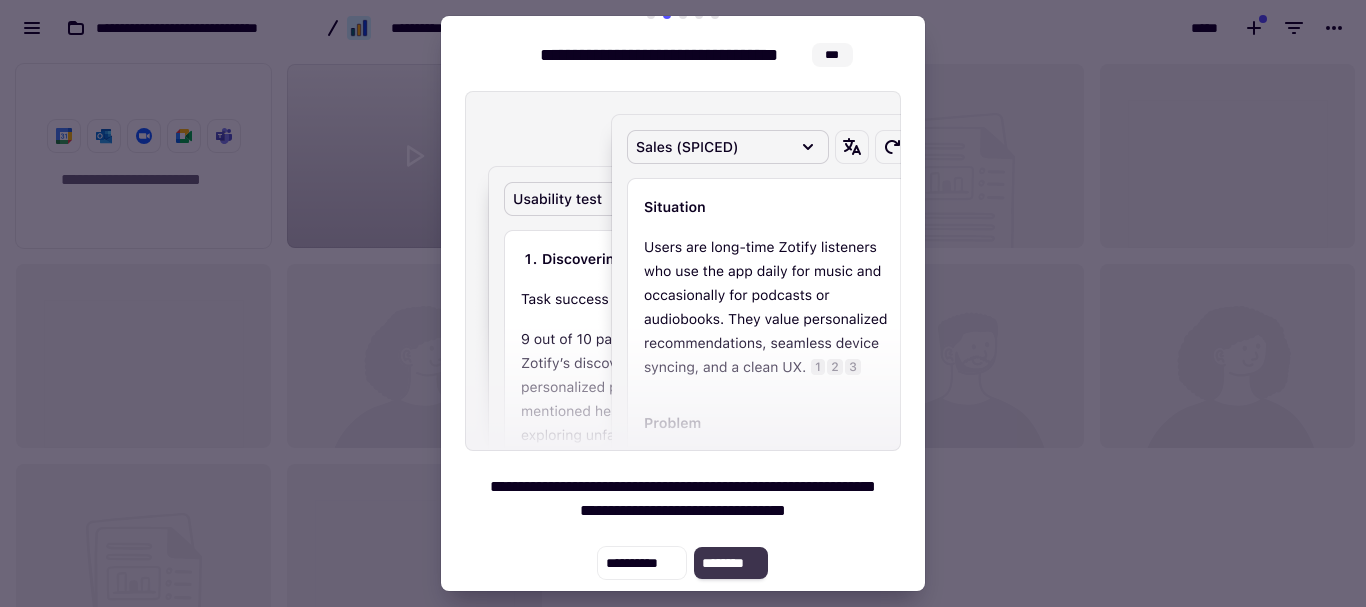 click on "********" 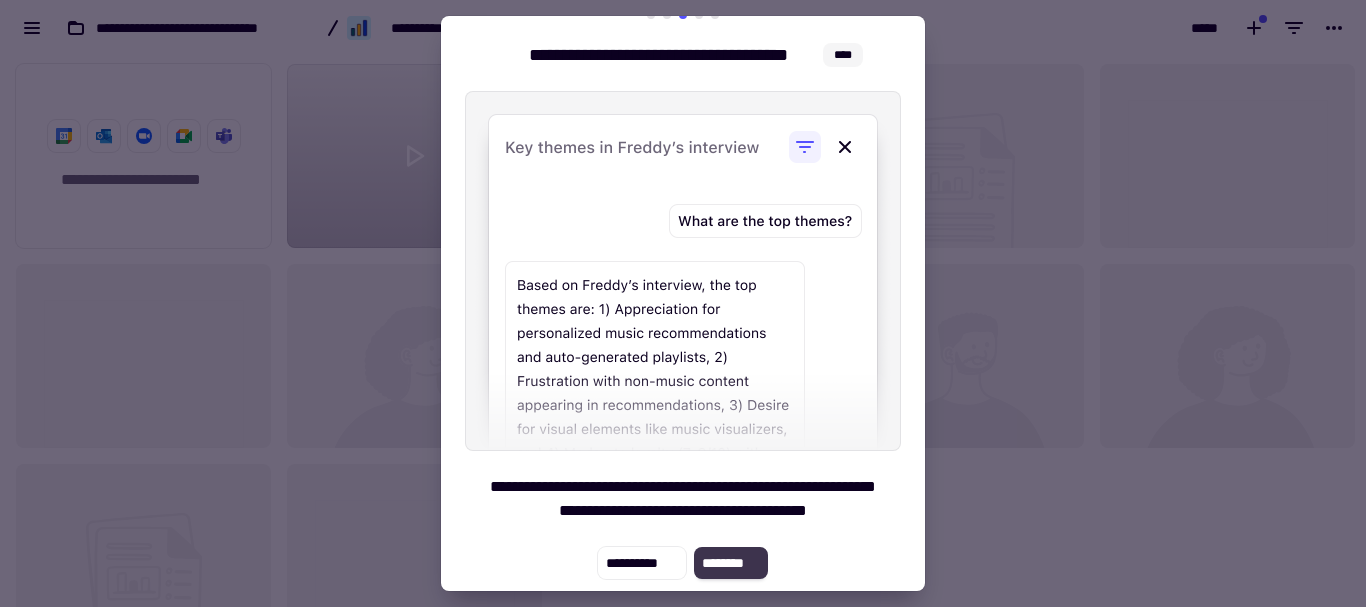 click on "********" 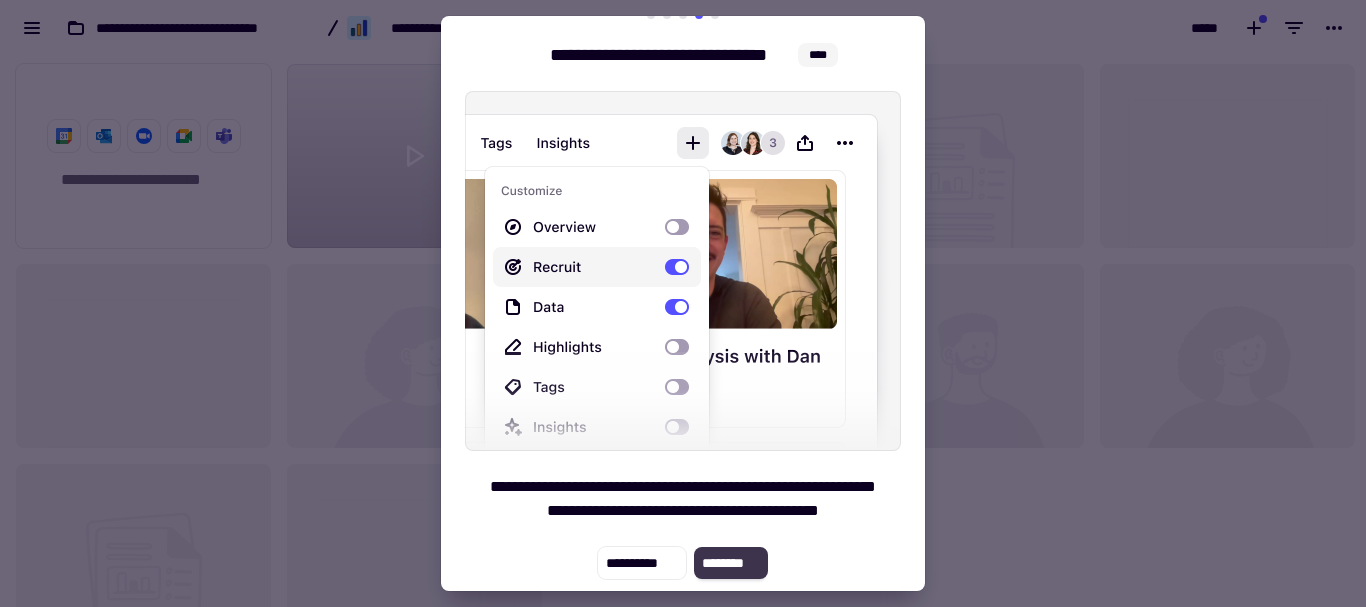 click on "********" 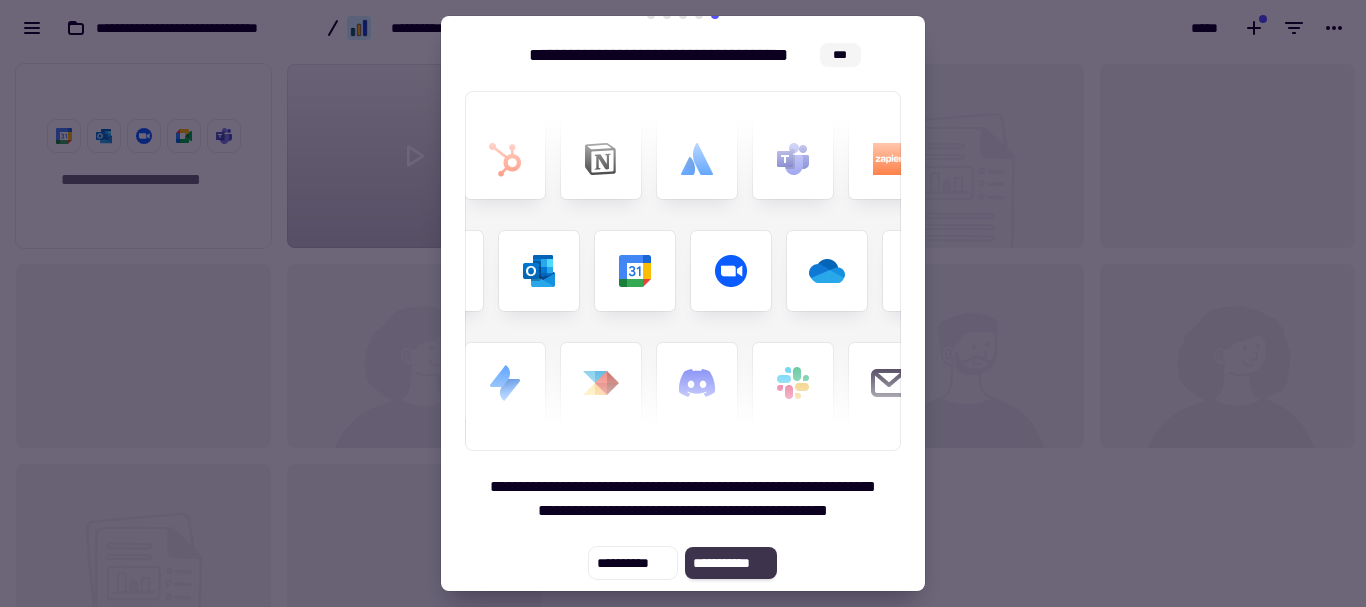 click on "**********" 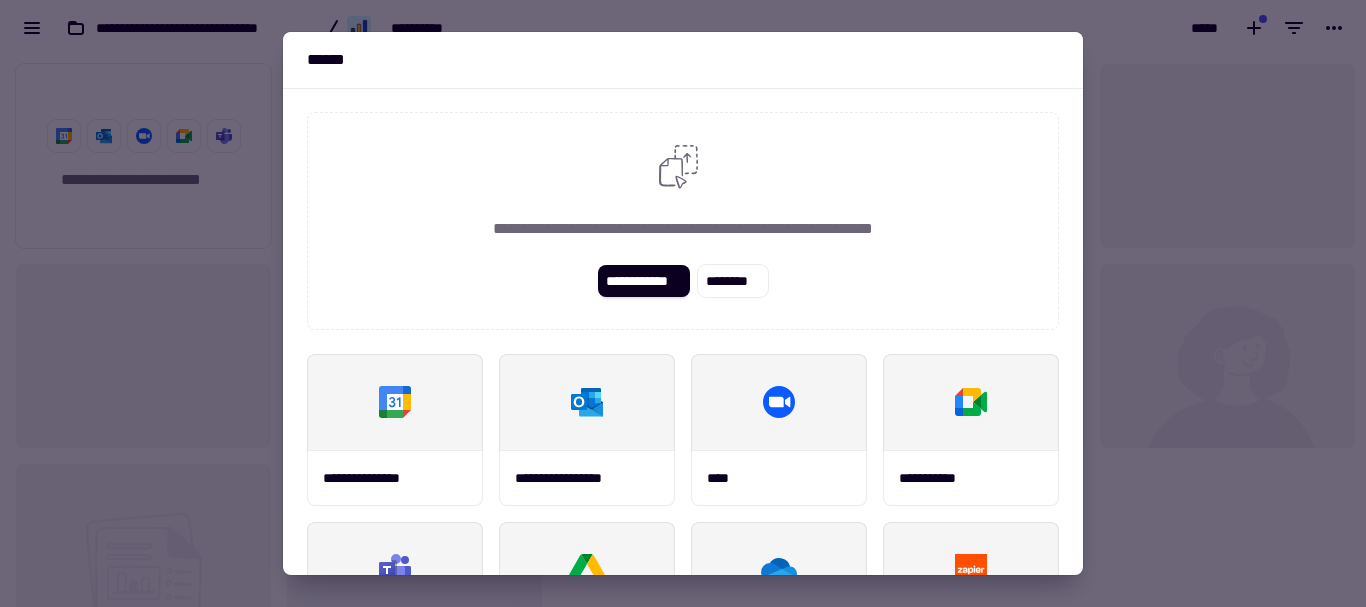 click at bounding box center (683, 303) 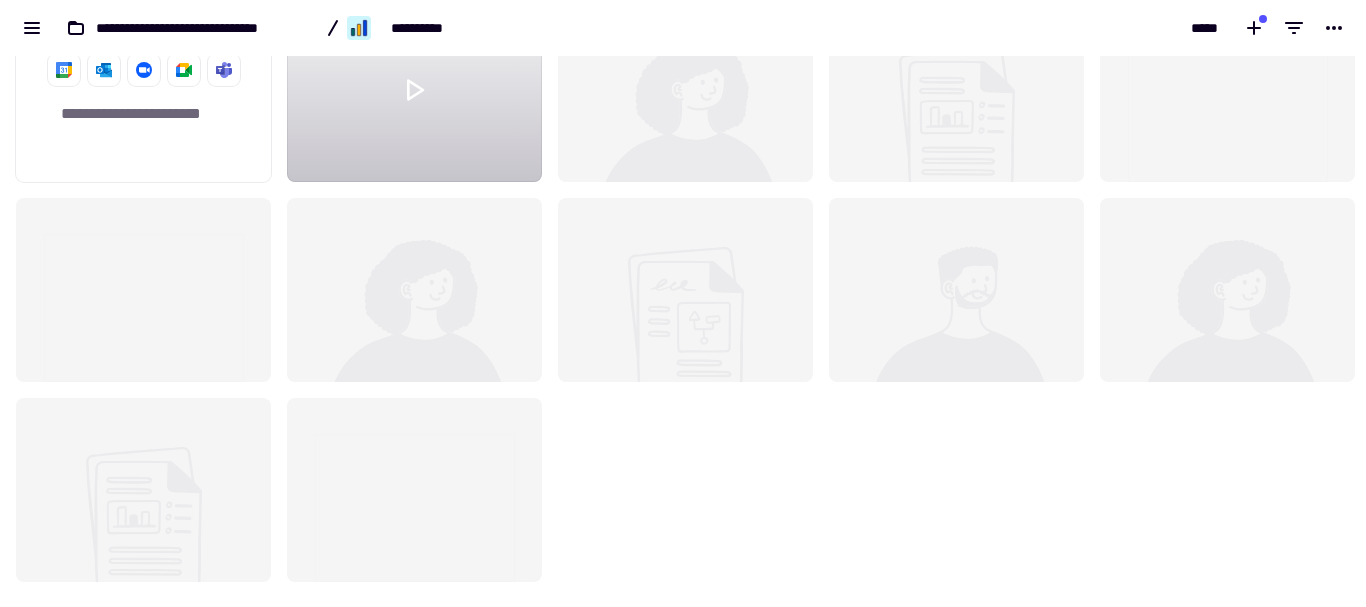 scroll, scrollTop: 0, scrollLeft: 0, axis: both 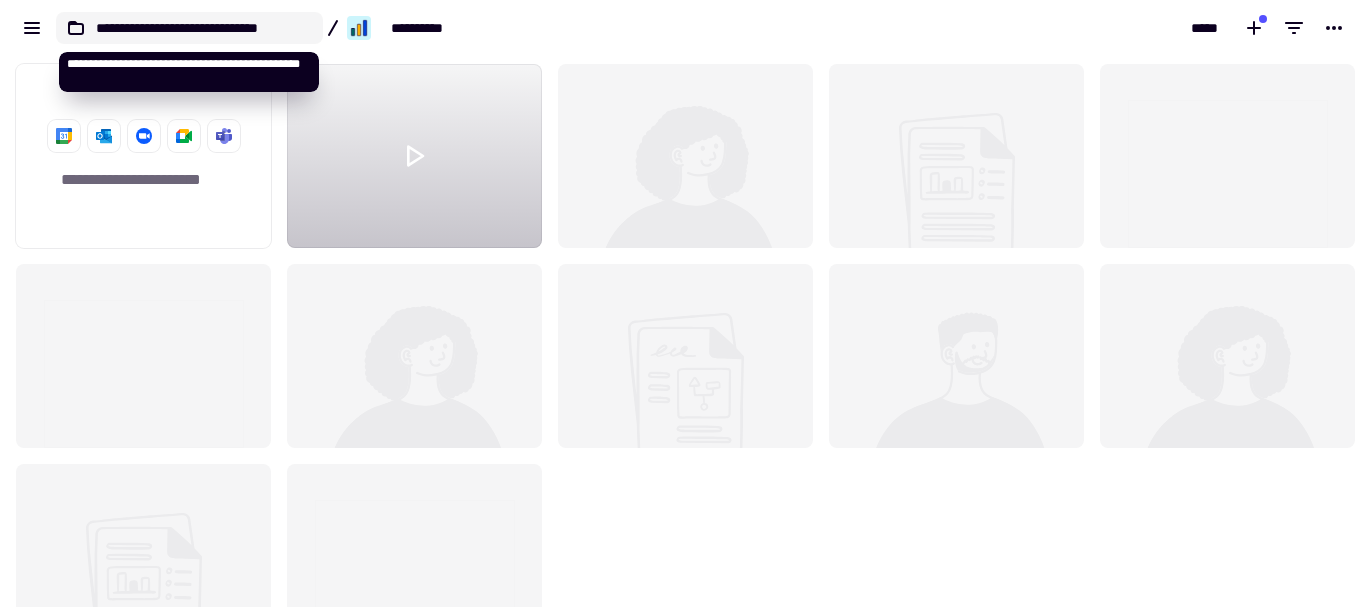 click on "**********" 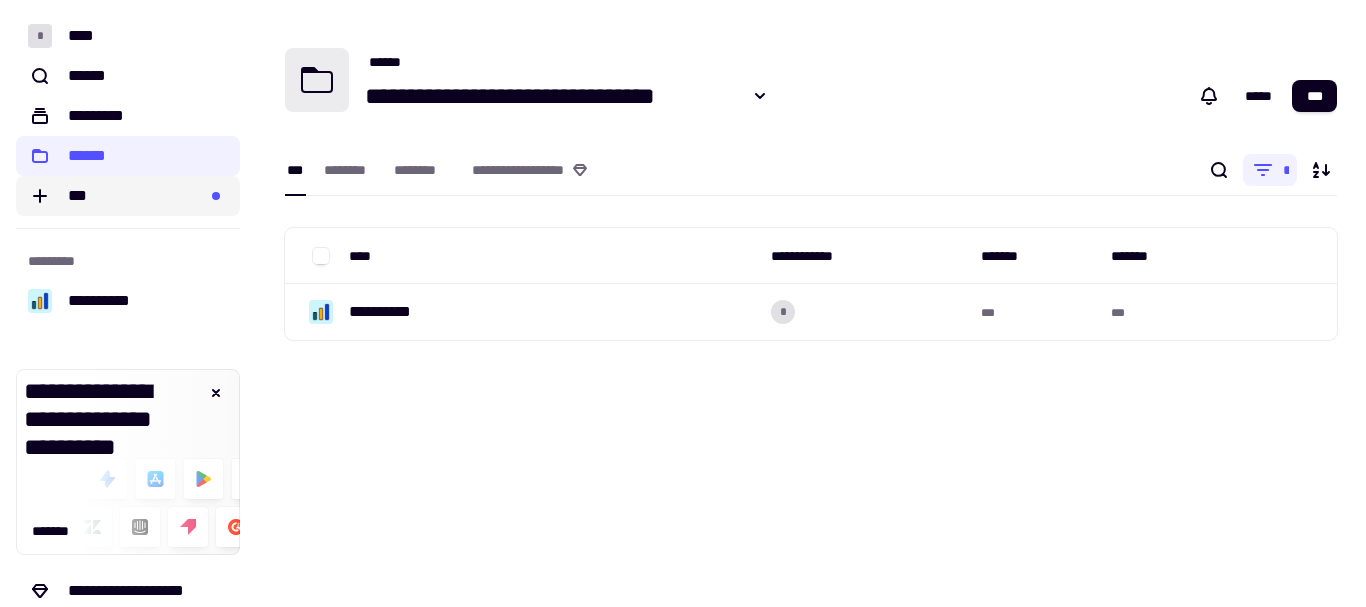click on "***" 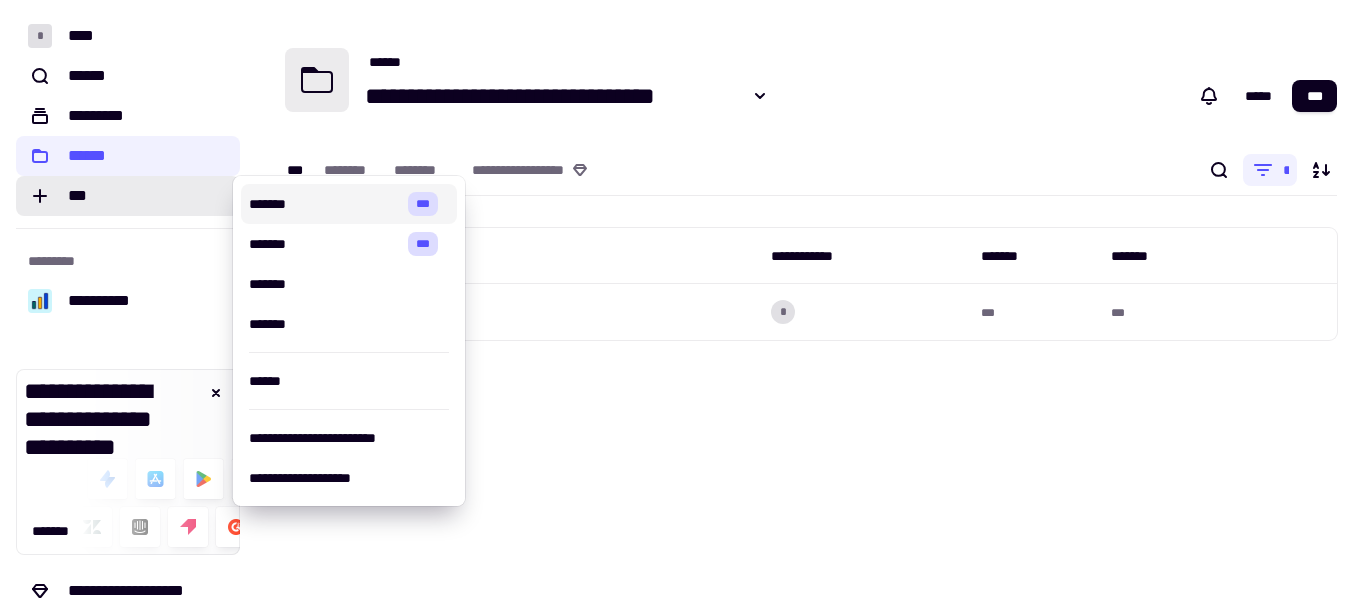 click on "*******" at bounding box center (324, 204) 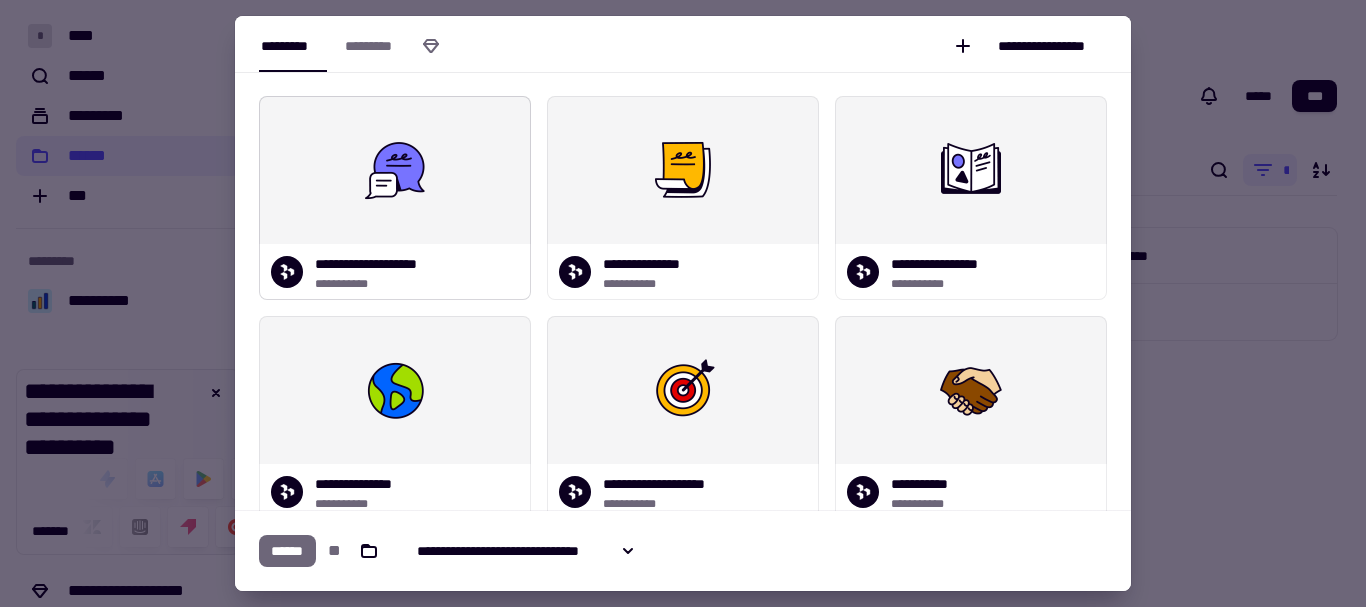 click at bounding box center (395, 170) 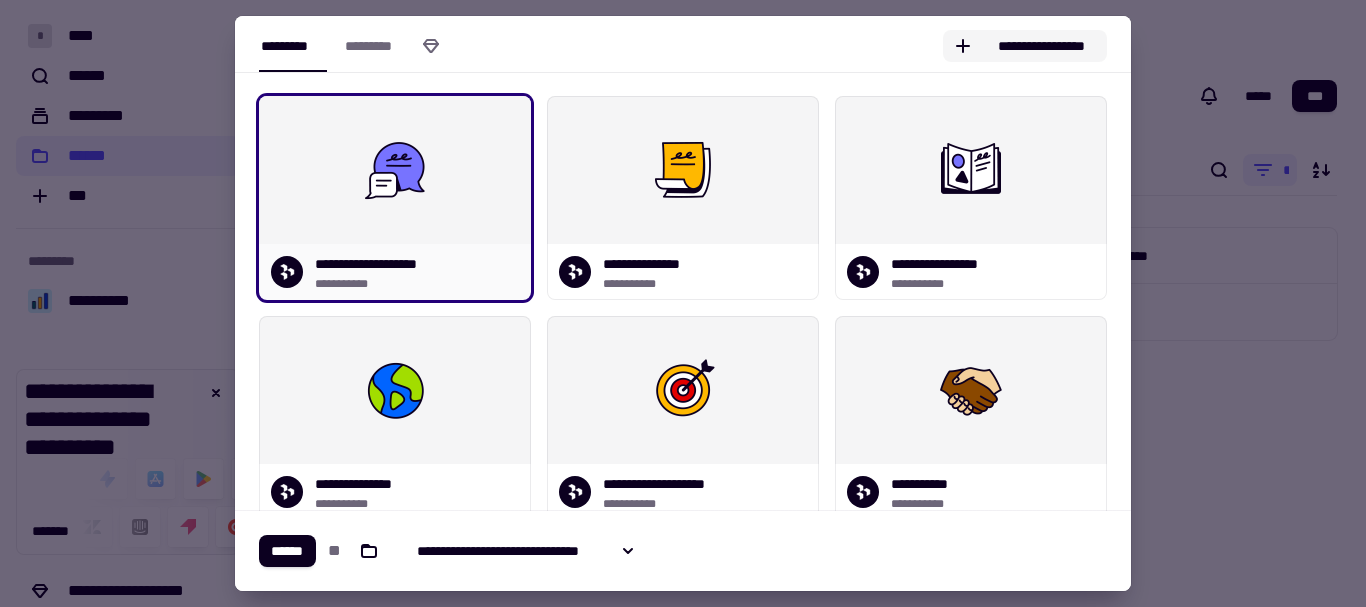 click on "**********" 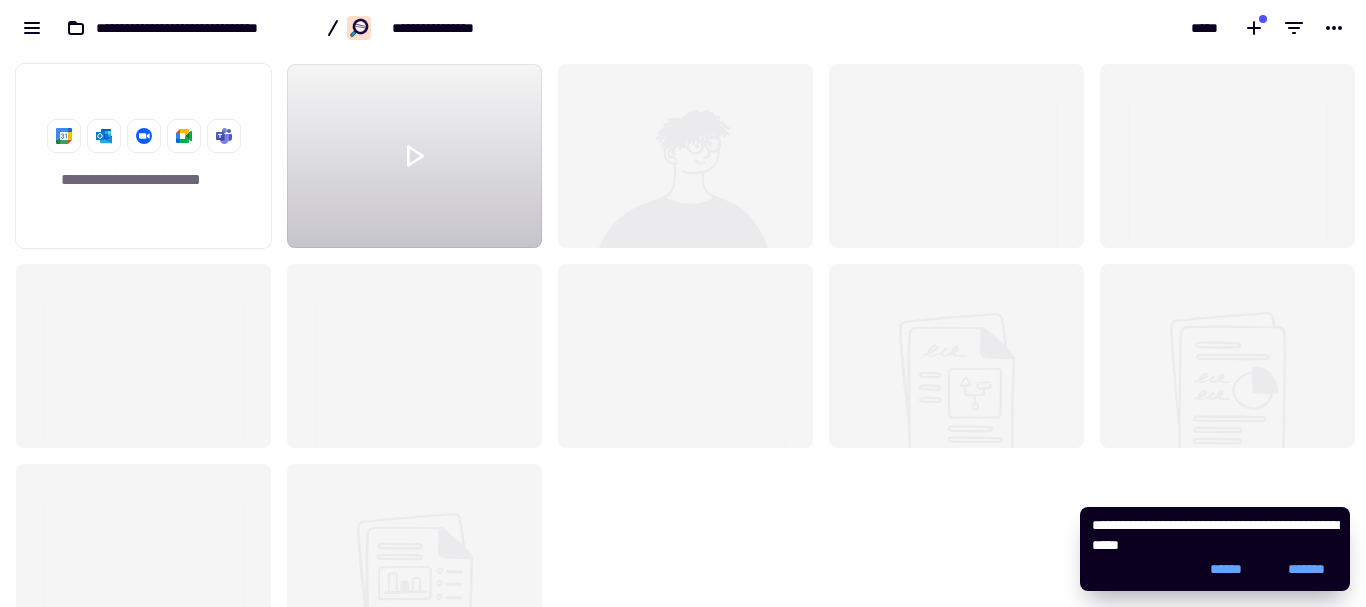 scroll, scrollTop: 16, scrollLeft: 16, axis: both 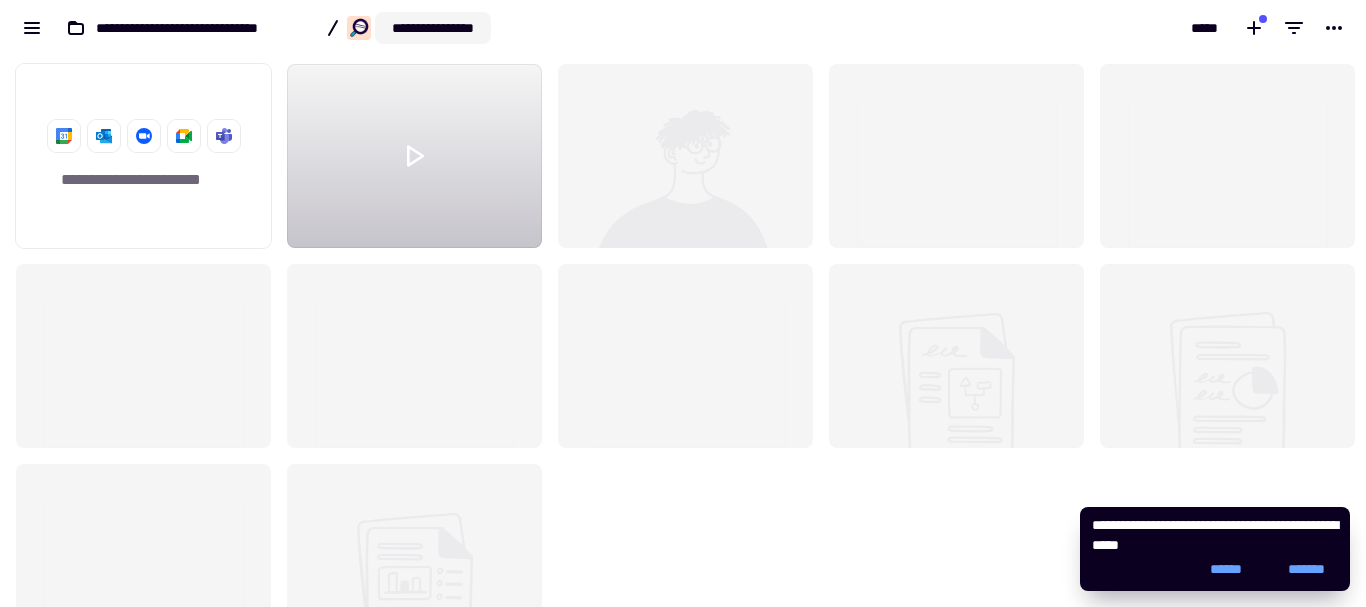 click on "**********" at bounding box center [433, 28] 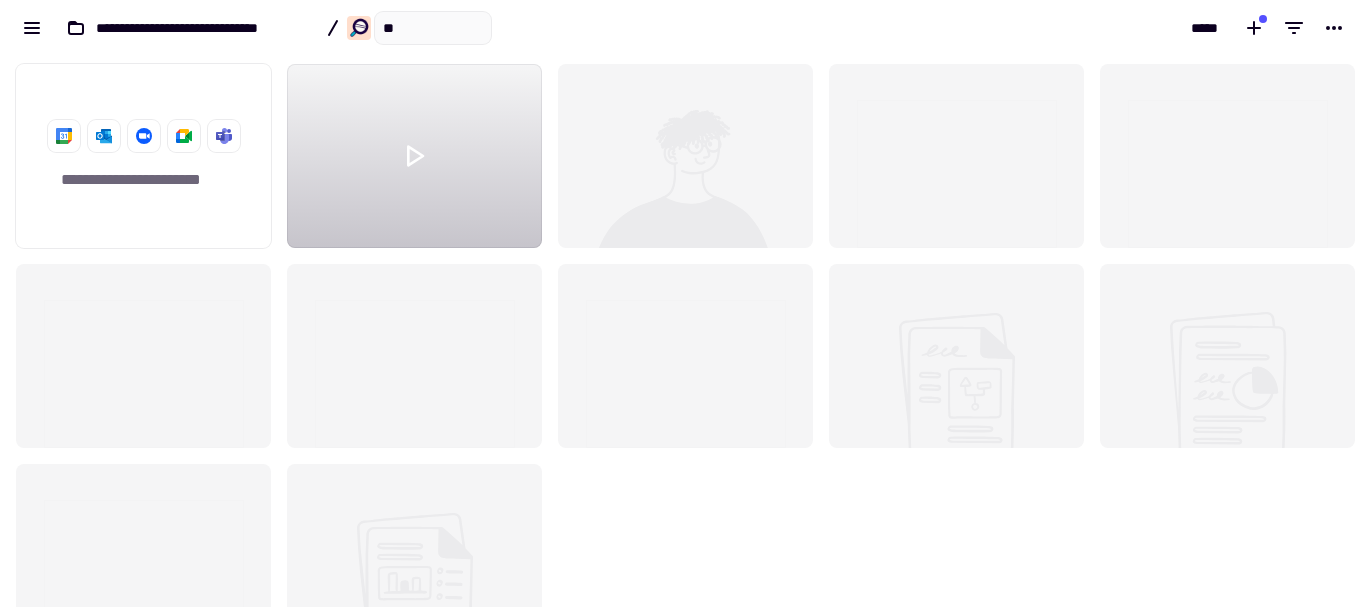 type on "*" 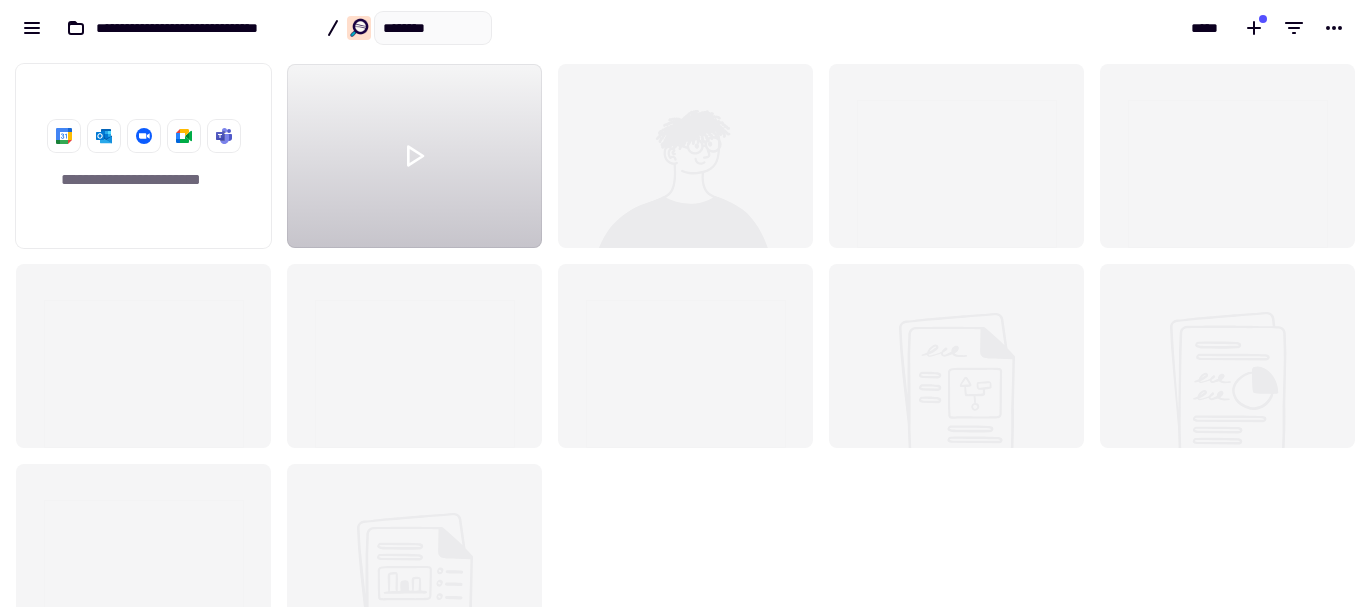 type on "*********" 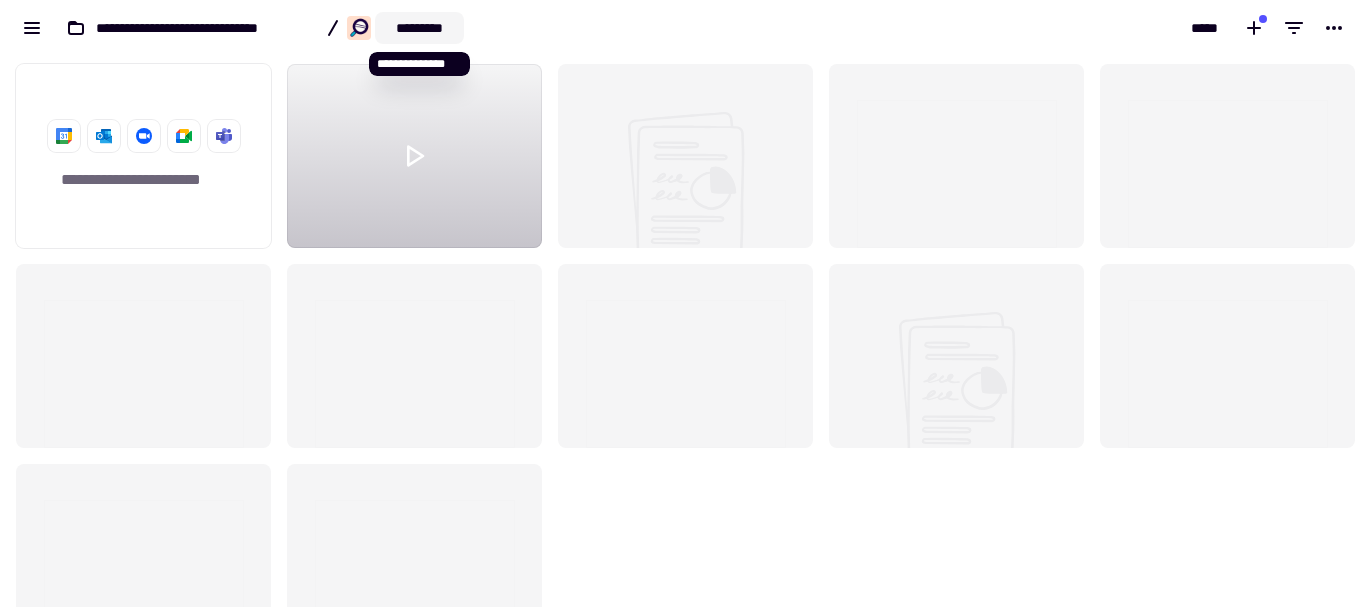 click on "*********" 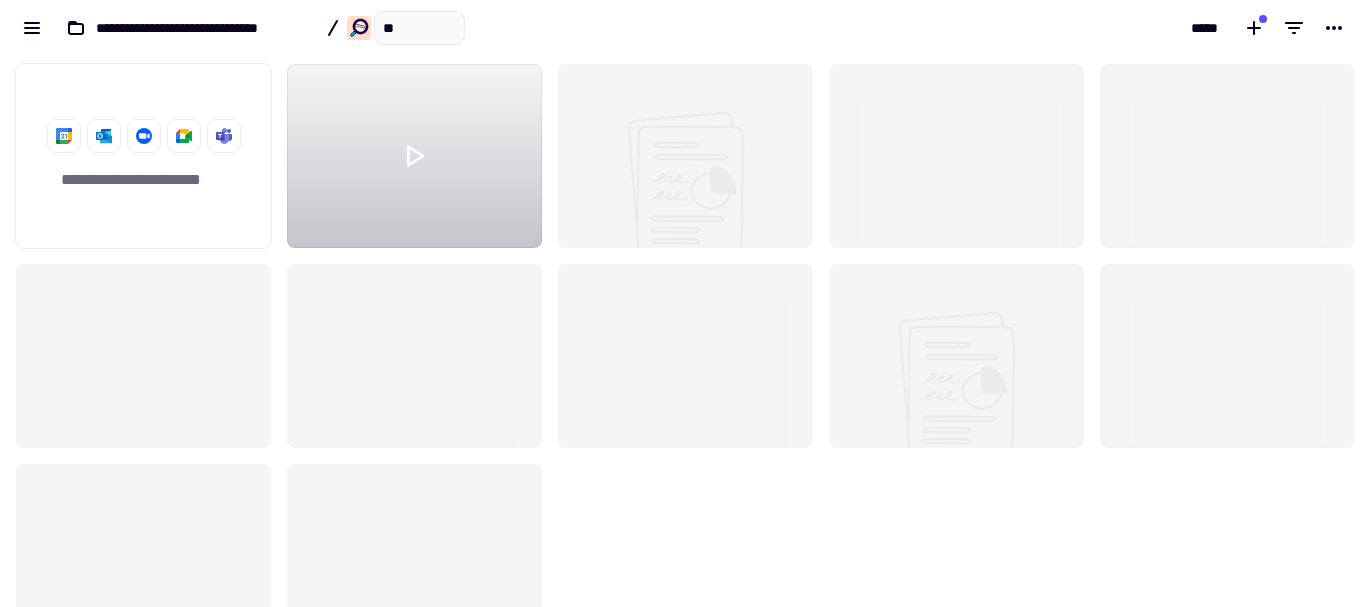 type on "*" 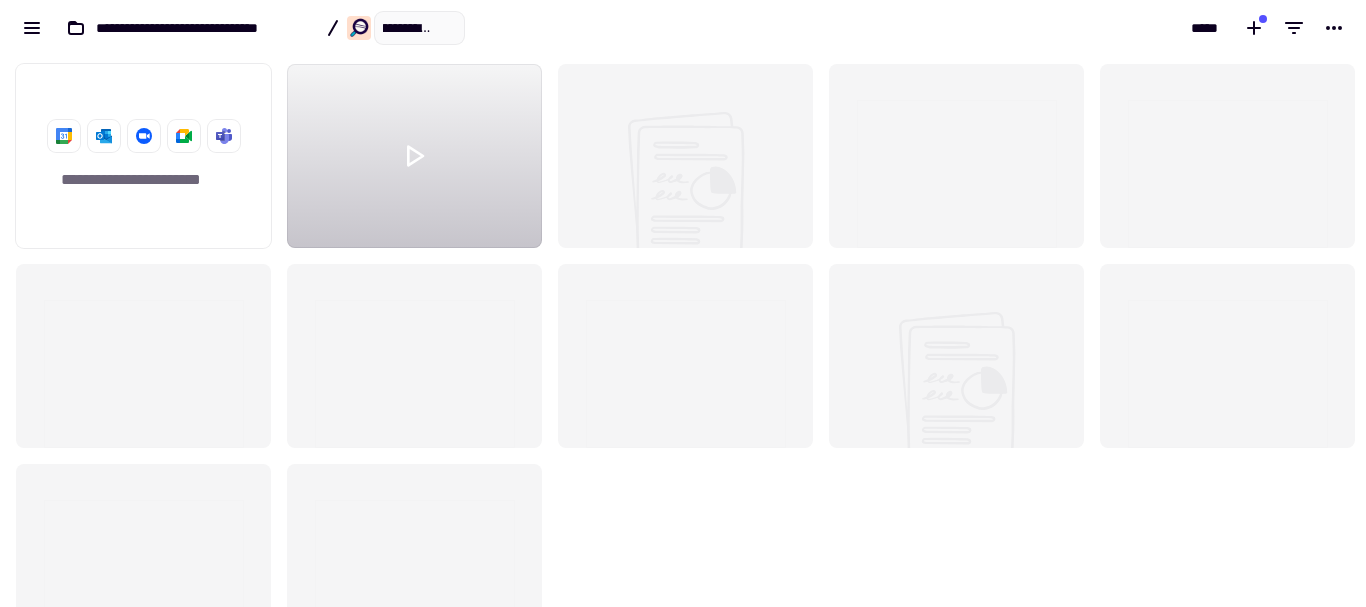 type on "**********" 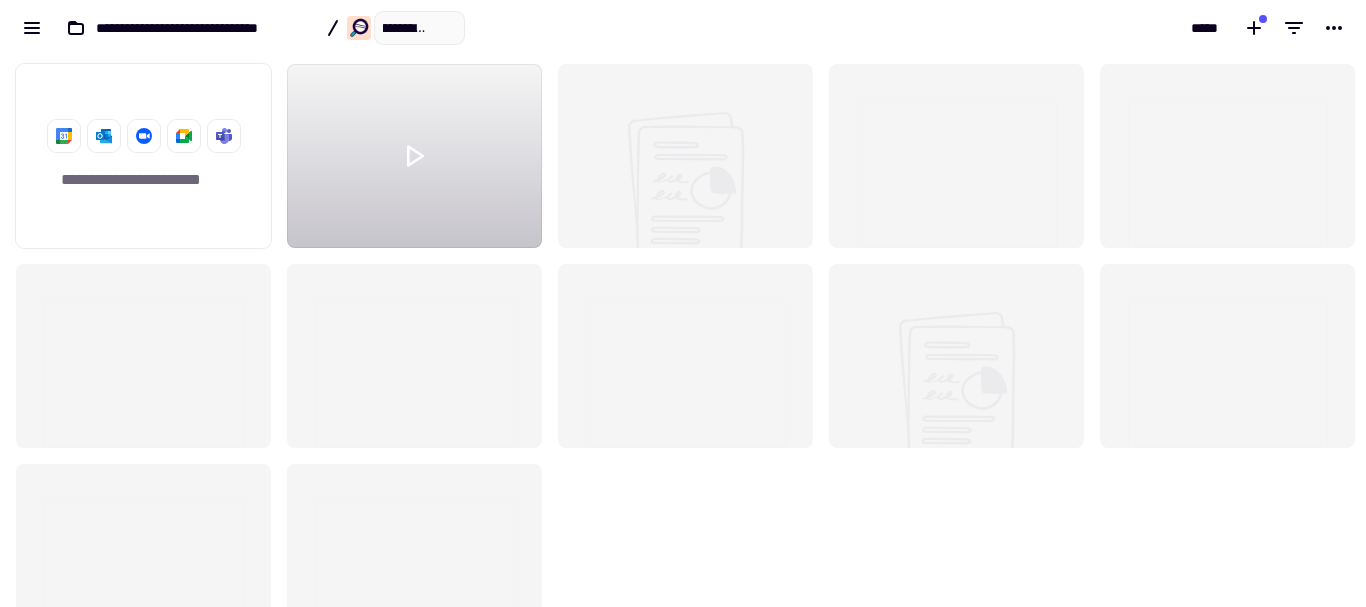 scroll, scrollTop: 0, scrollLeft: 68, axis: horizontal 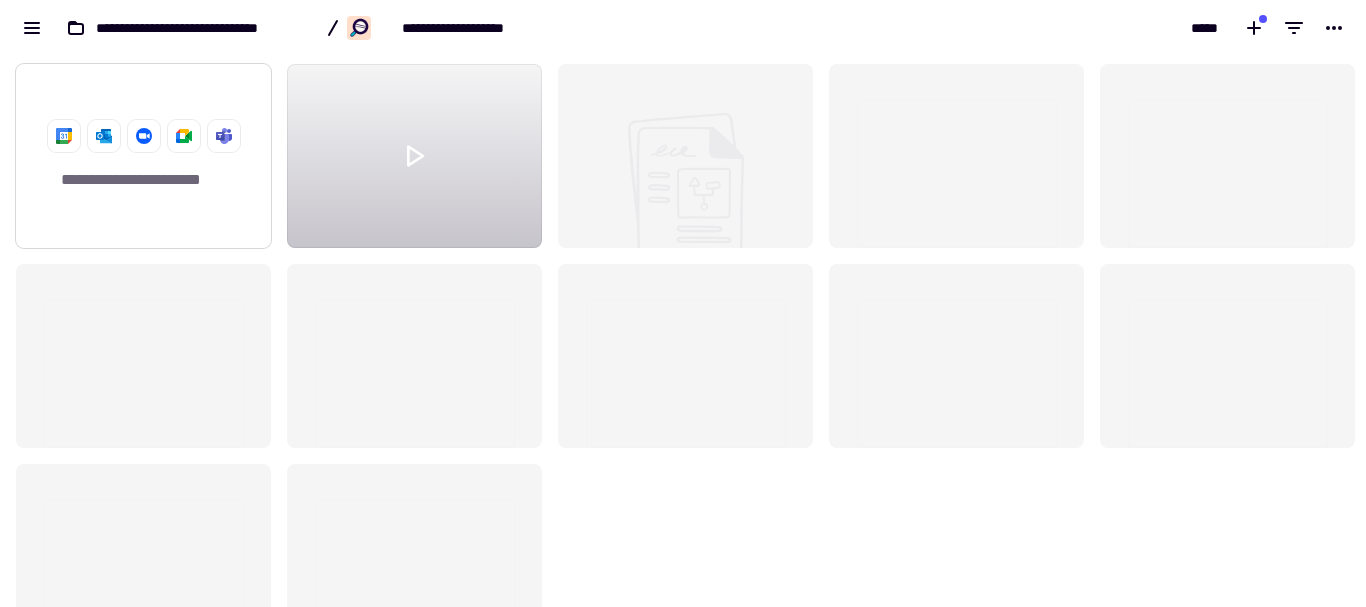 click on "**********" 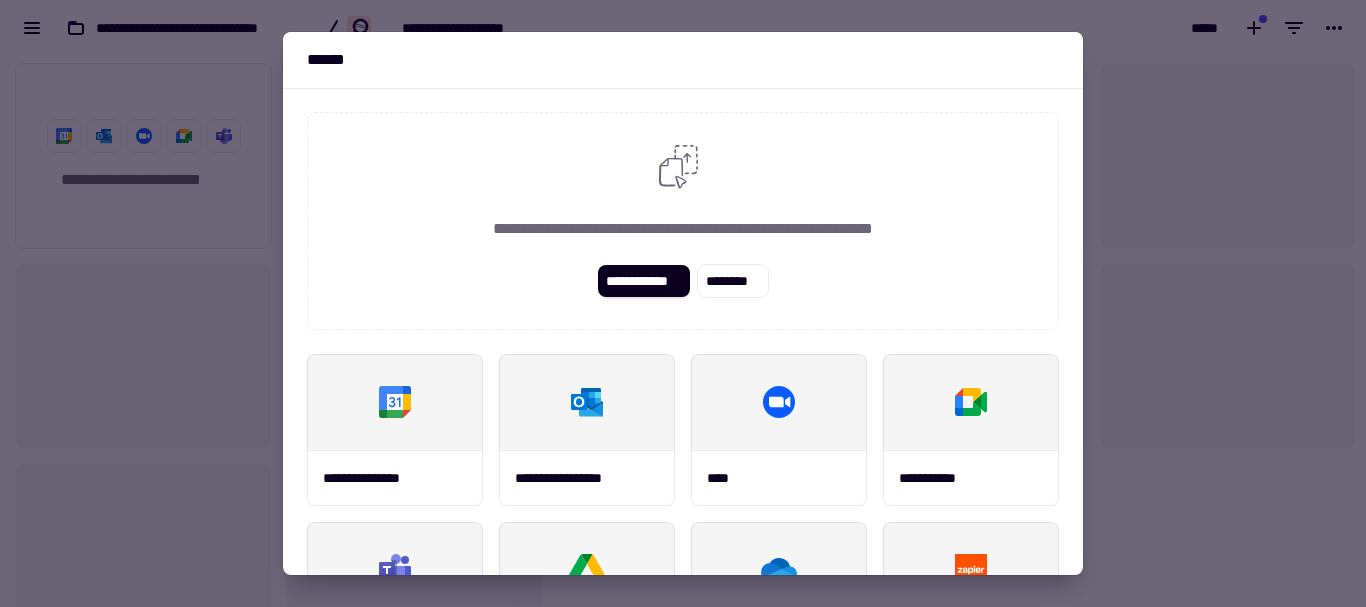 click at bounding box center (683, 303) 